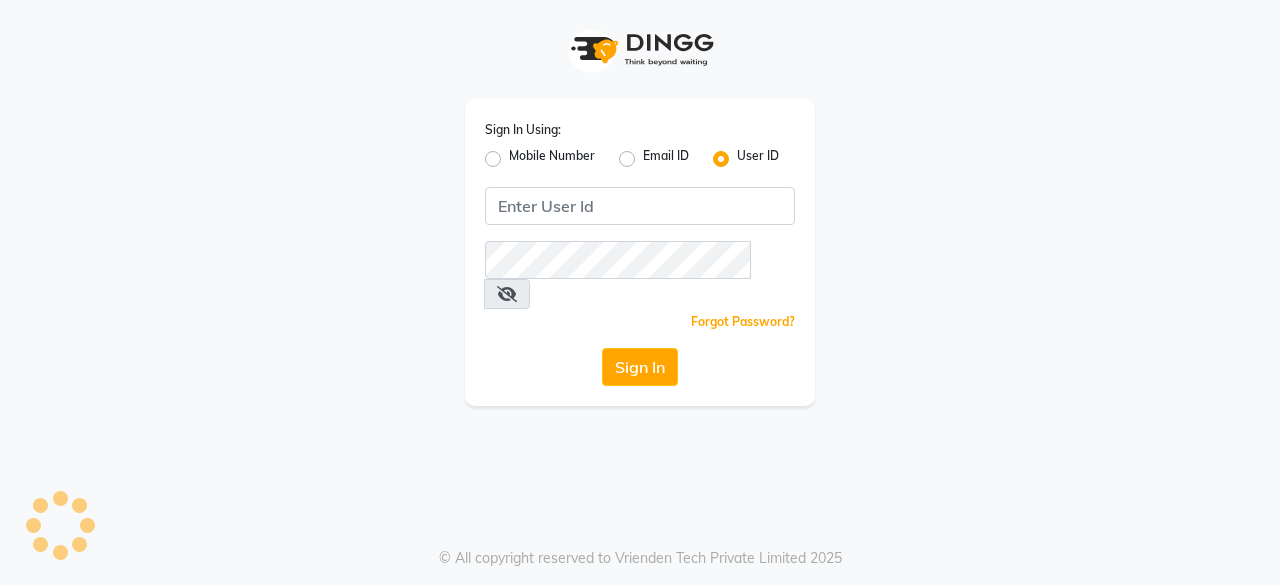 scroll, scrollTop: 0, scrollLeft: 0, axis: both 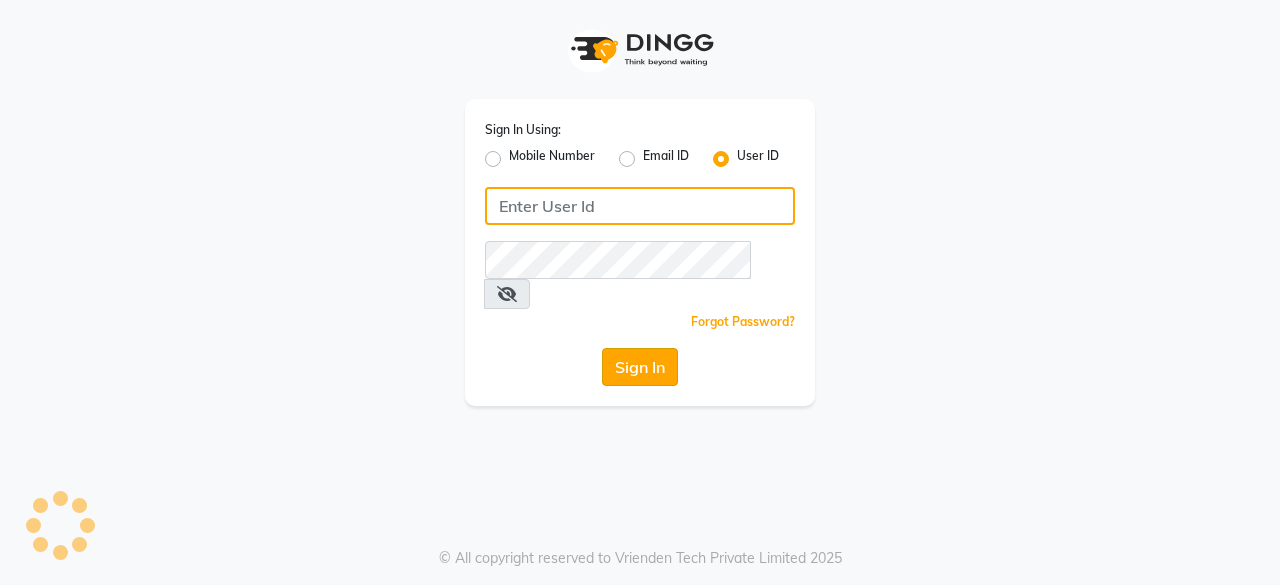 type on "Perfectcare@123" 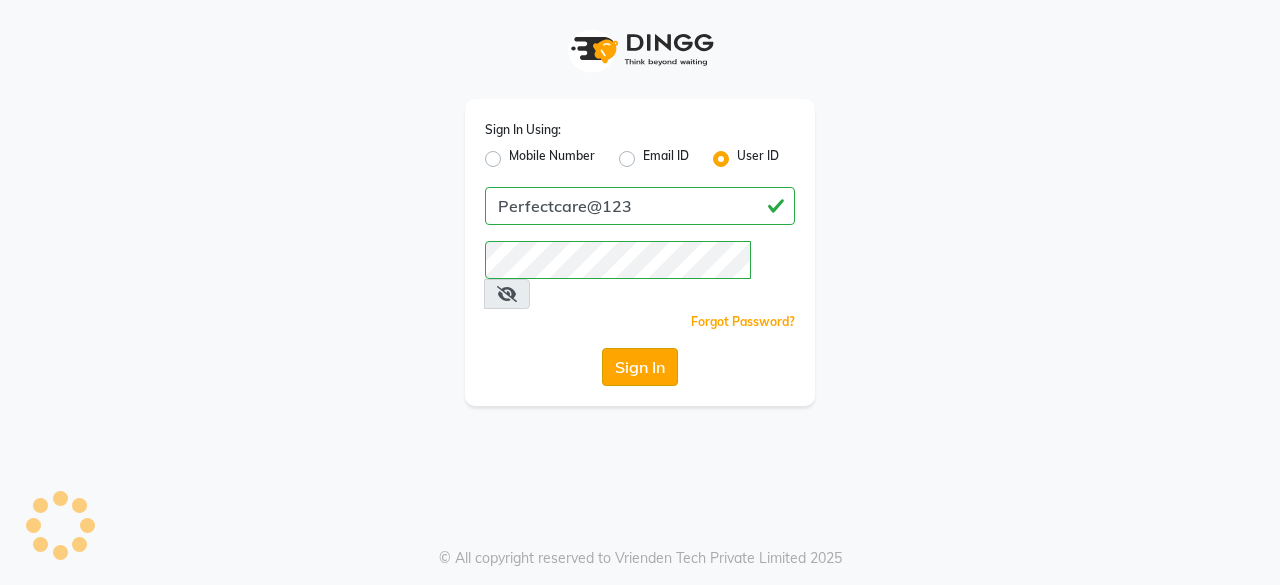 click on "Sign In" 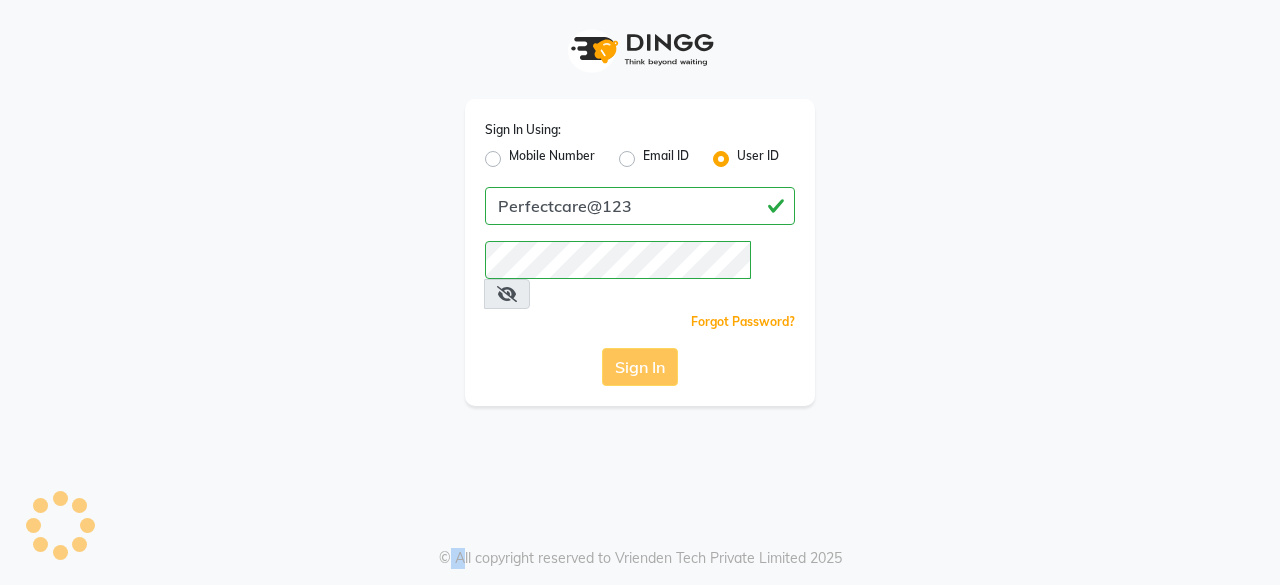 click on "Sign In" 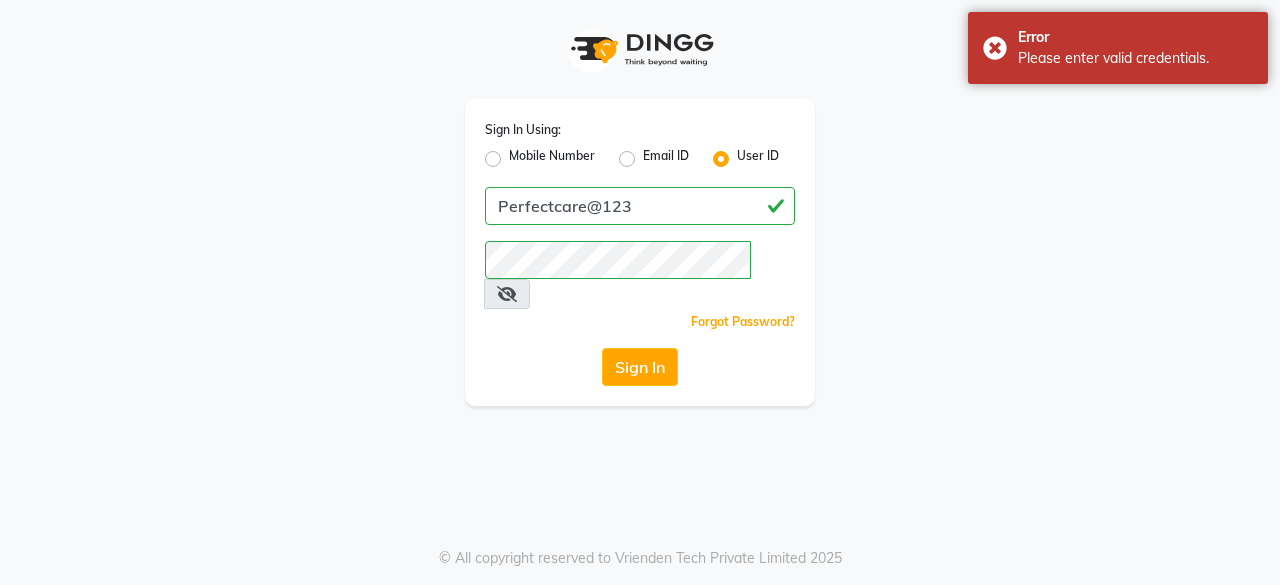 click at bounding box center [507, 294] 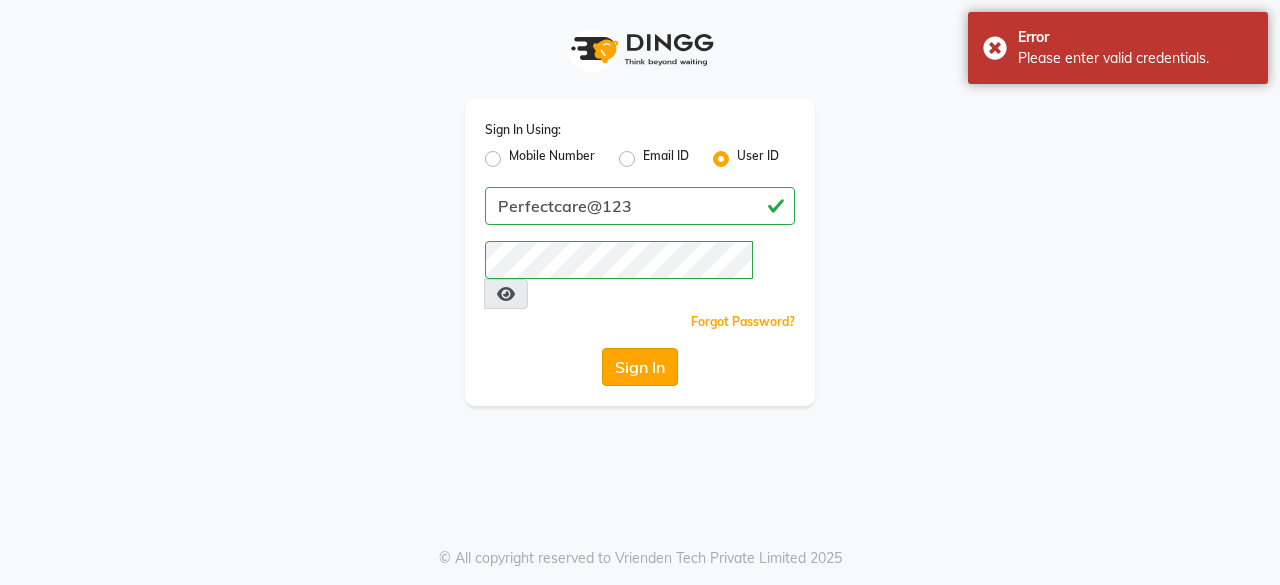 click on "Sign In" 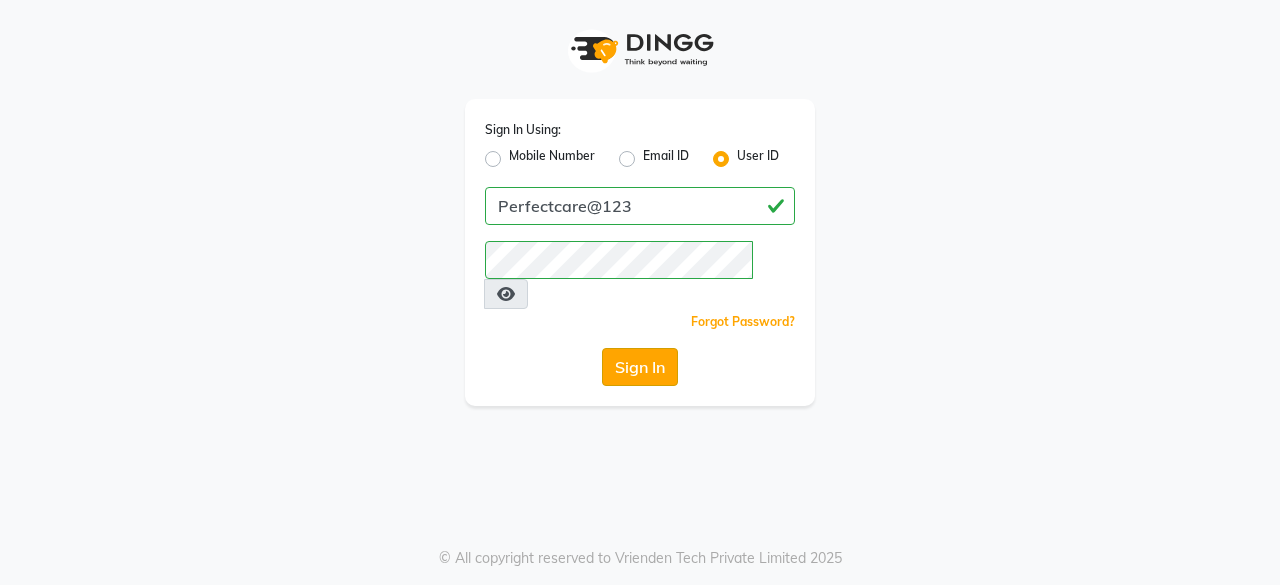 click on "Sign In" 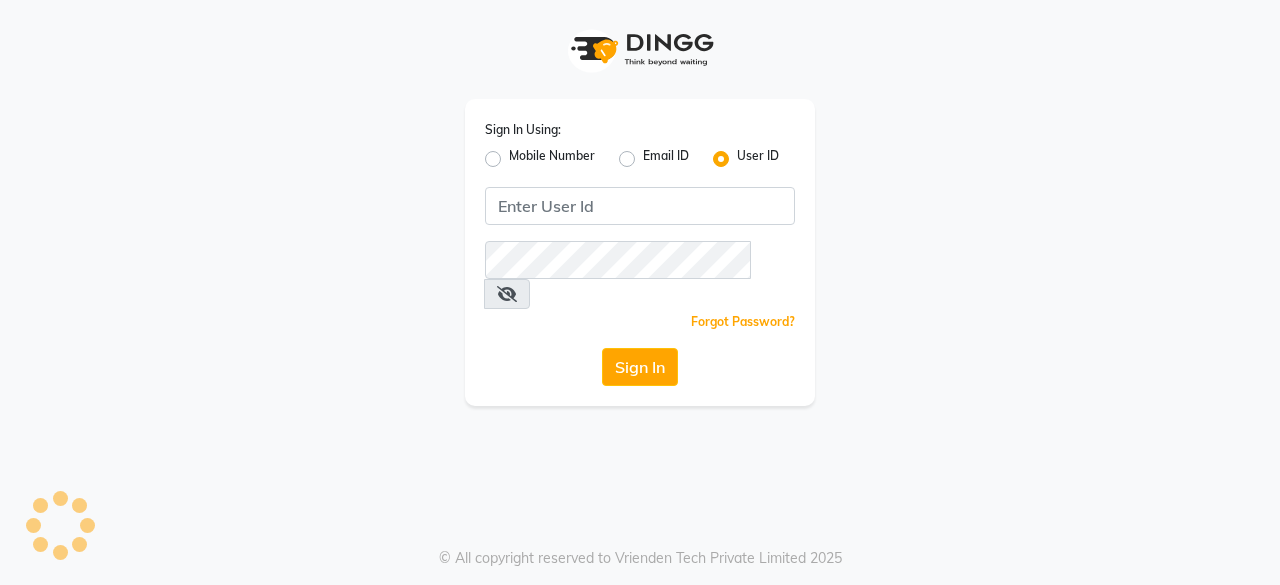 scroll, scrollTop: 0, scrollLeft: 0, axis: both 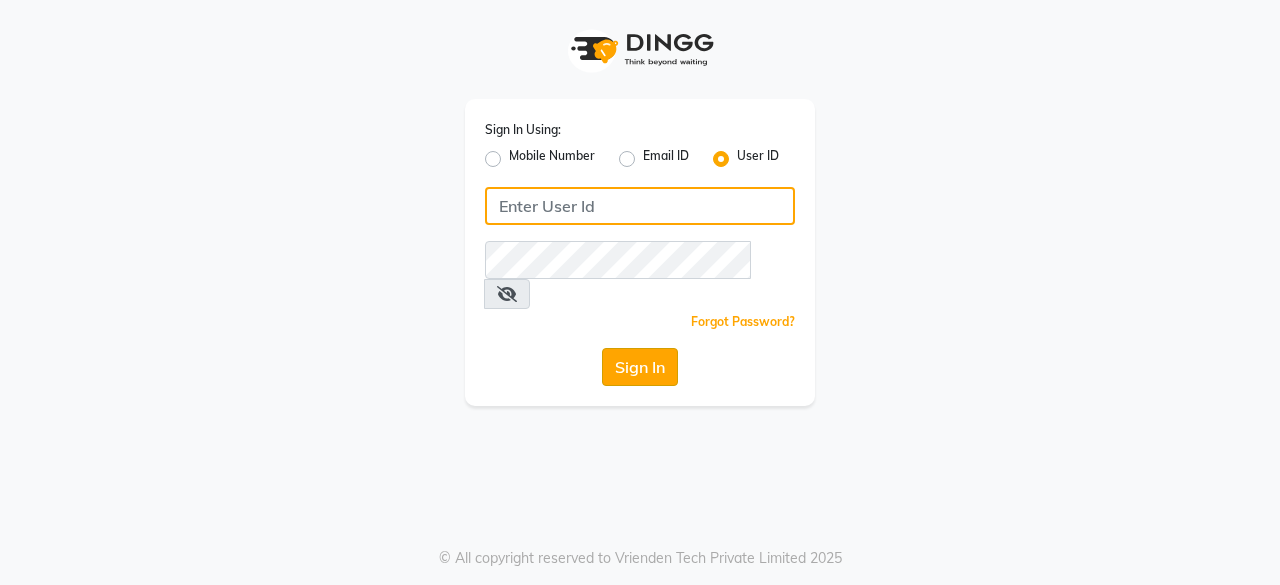 type on "Perfectcare@123" 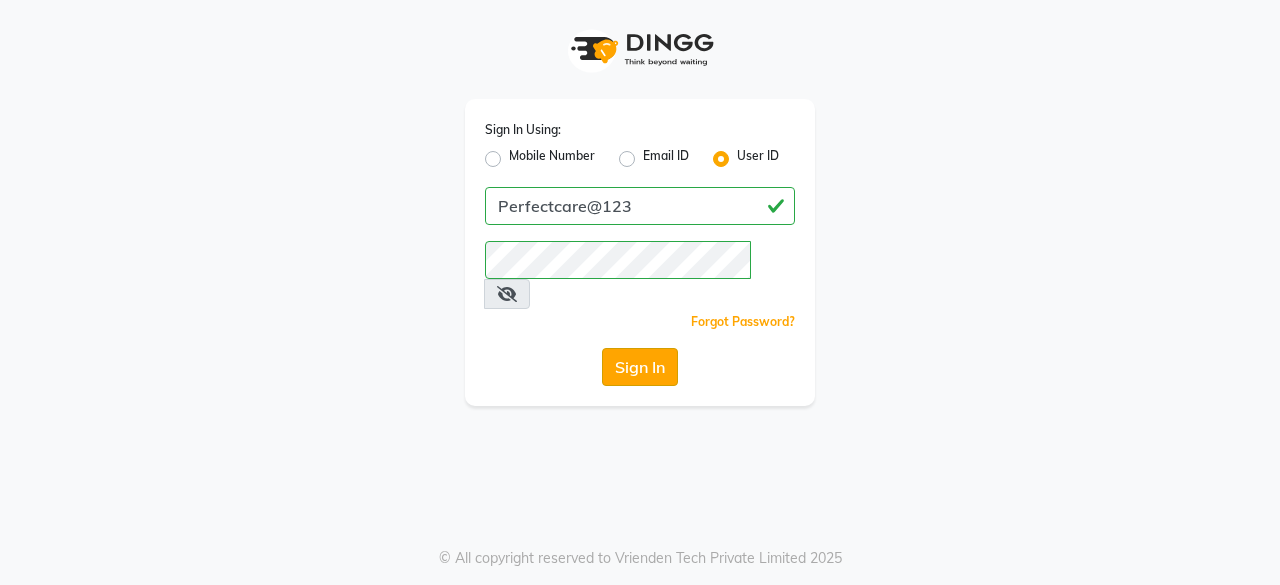 click on "Sign In" 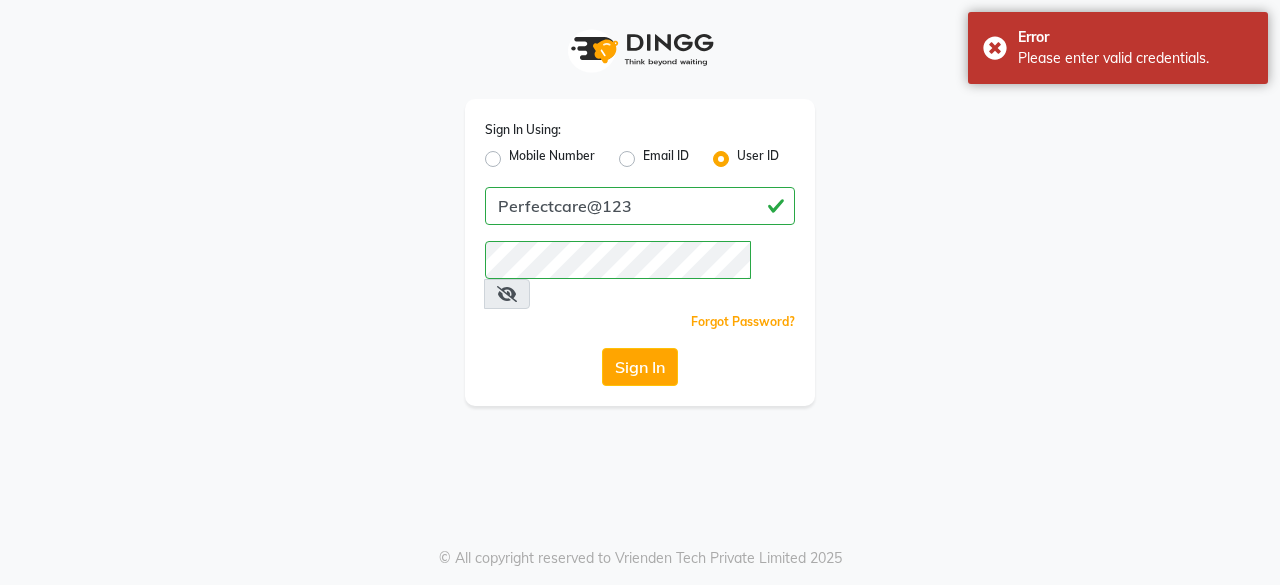 click at bounding box center (507, 294) 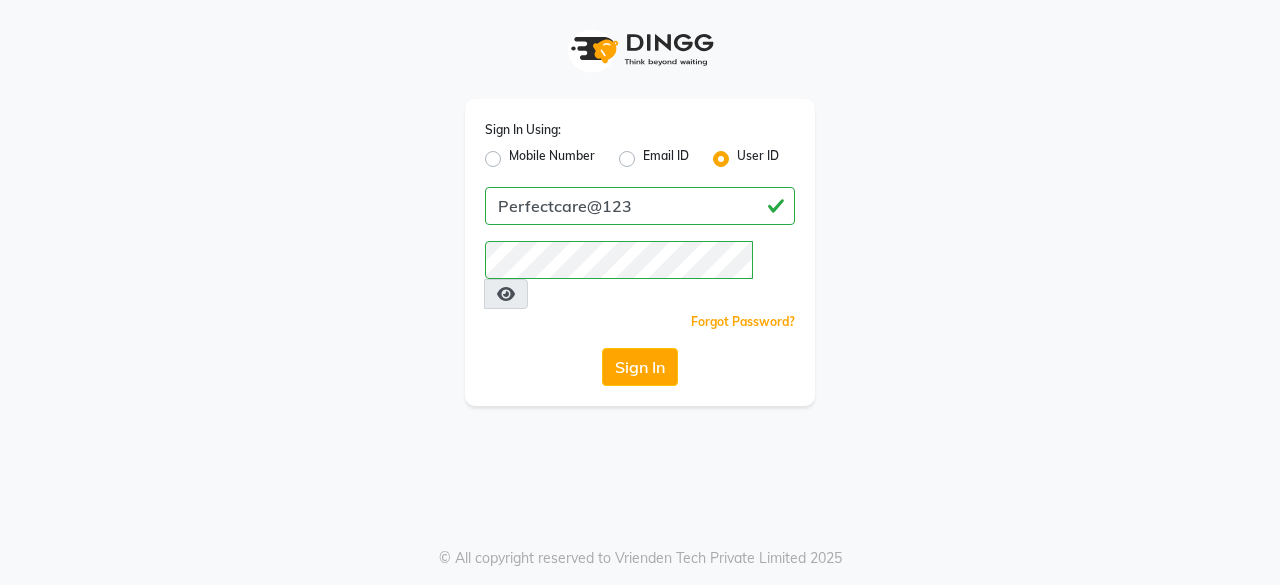 click on "Mobile Number" 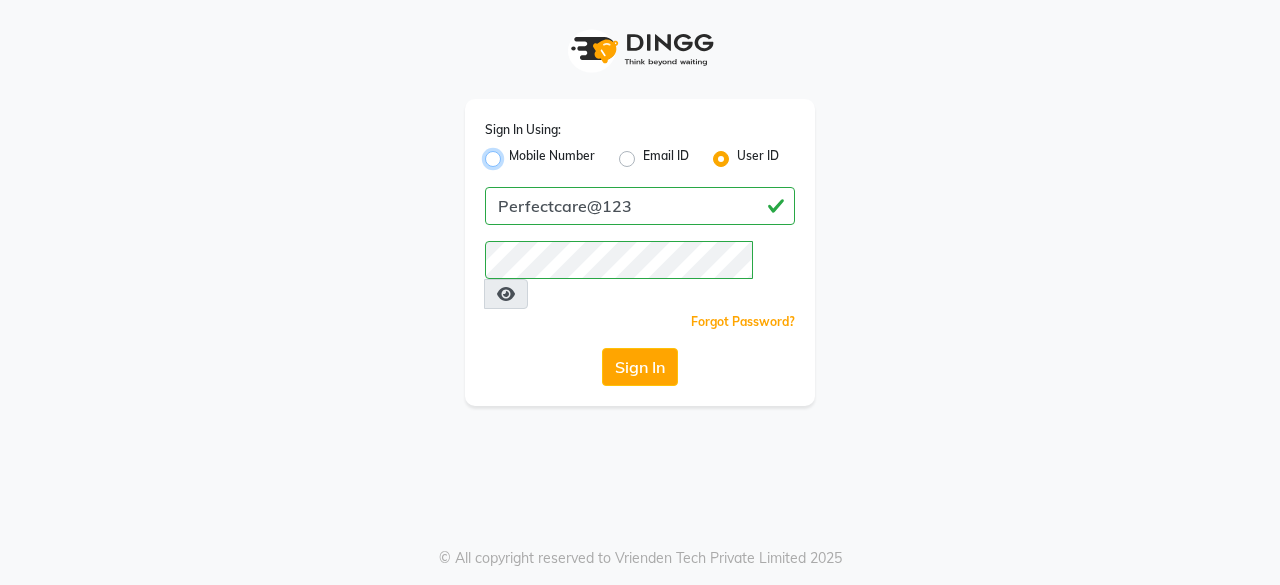 click on "Mobile Number" at bounding box center [515, 153] 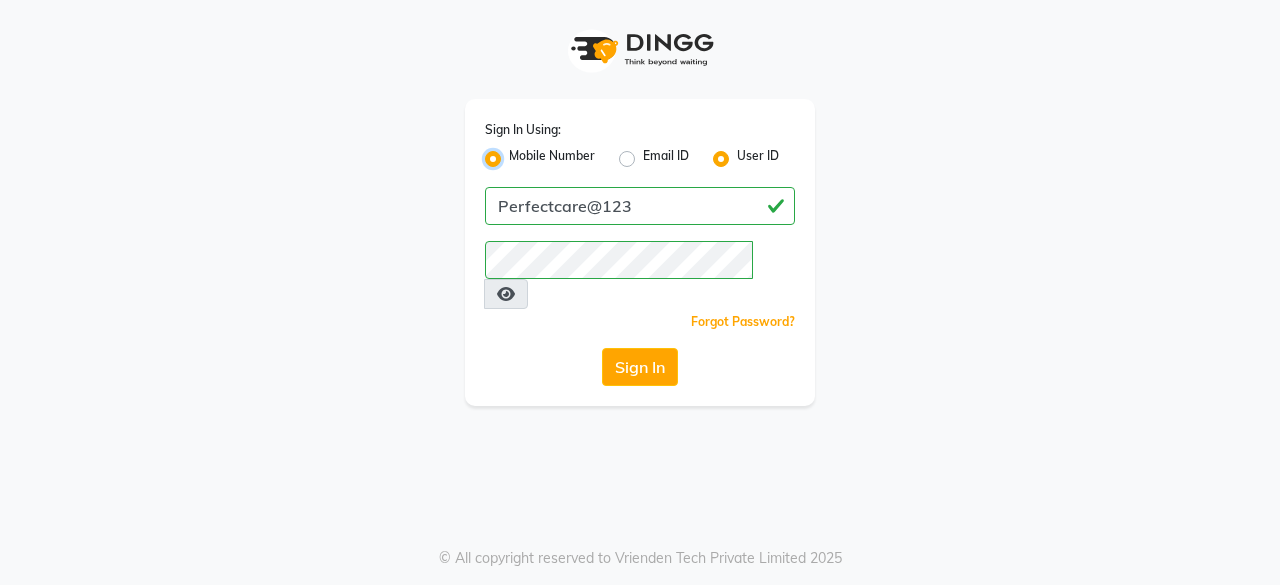 radio on "false" 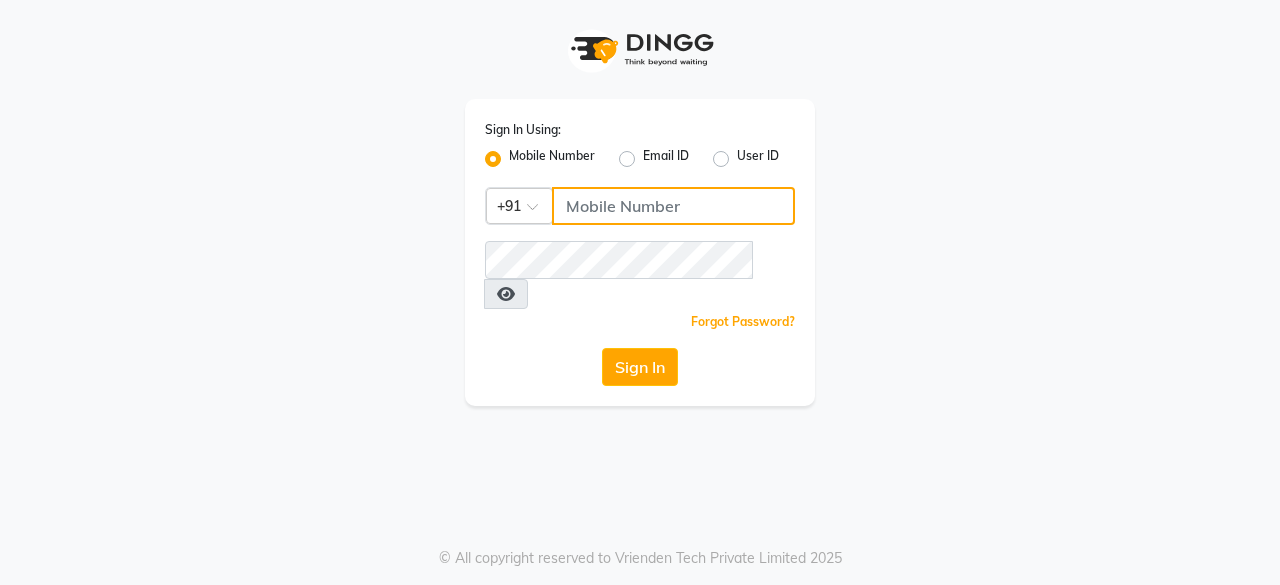click 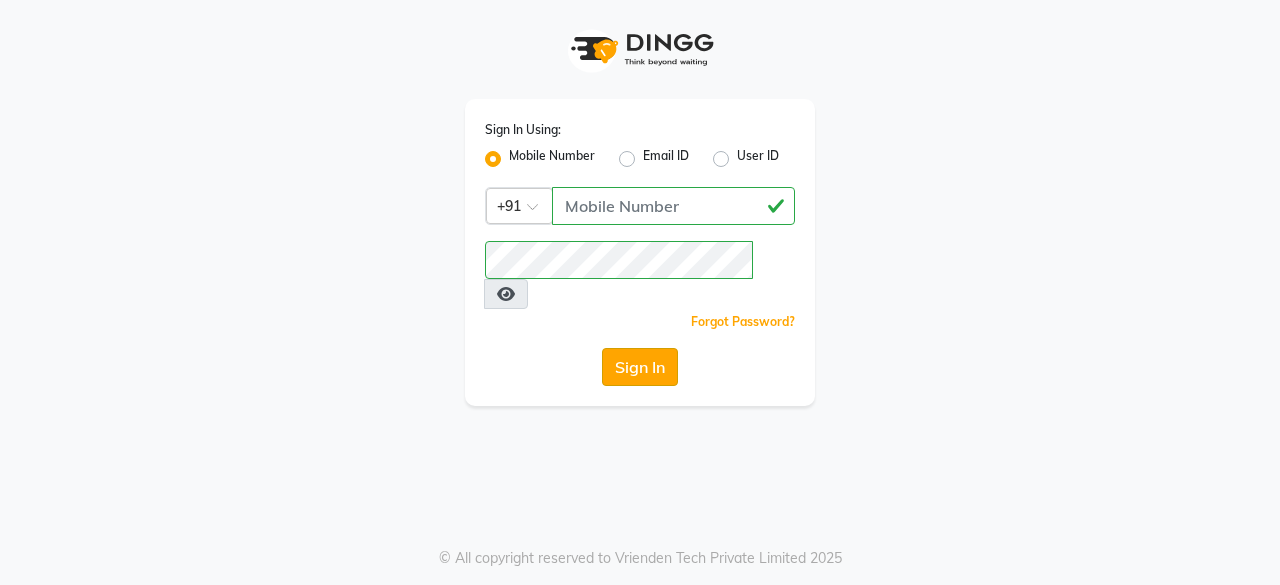 type on "9179902255" 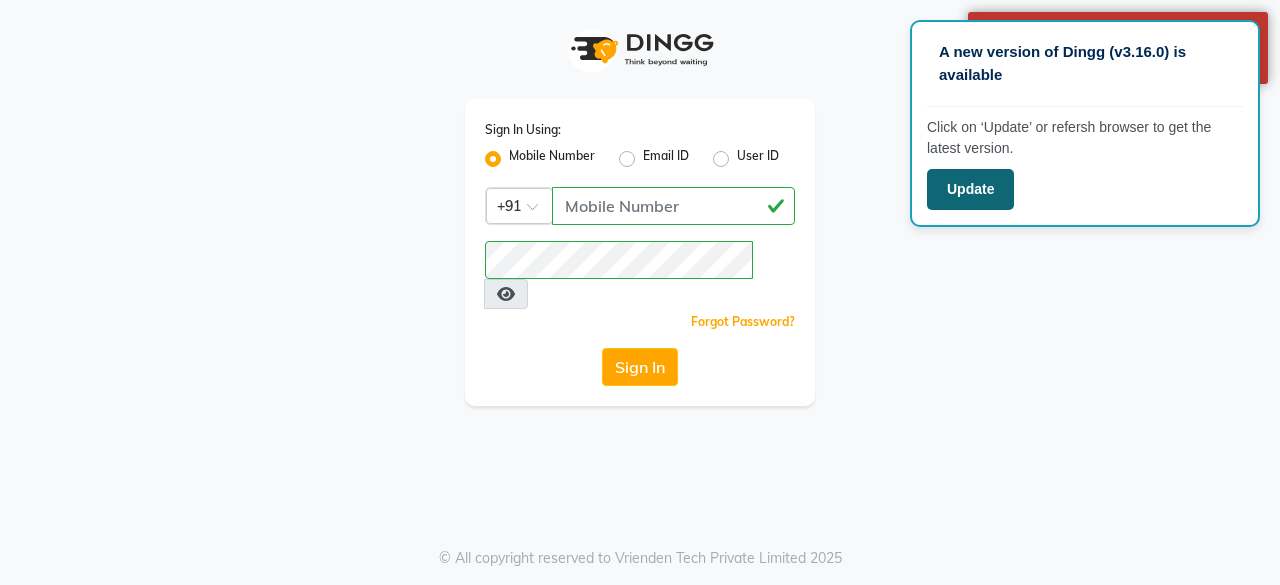 click on "Update" 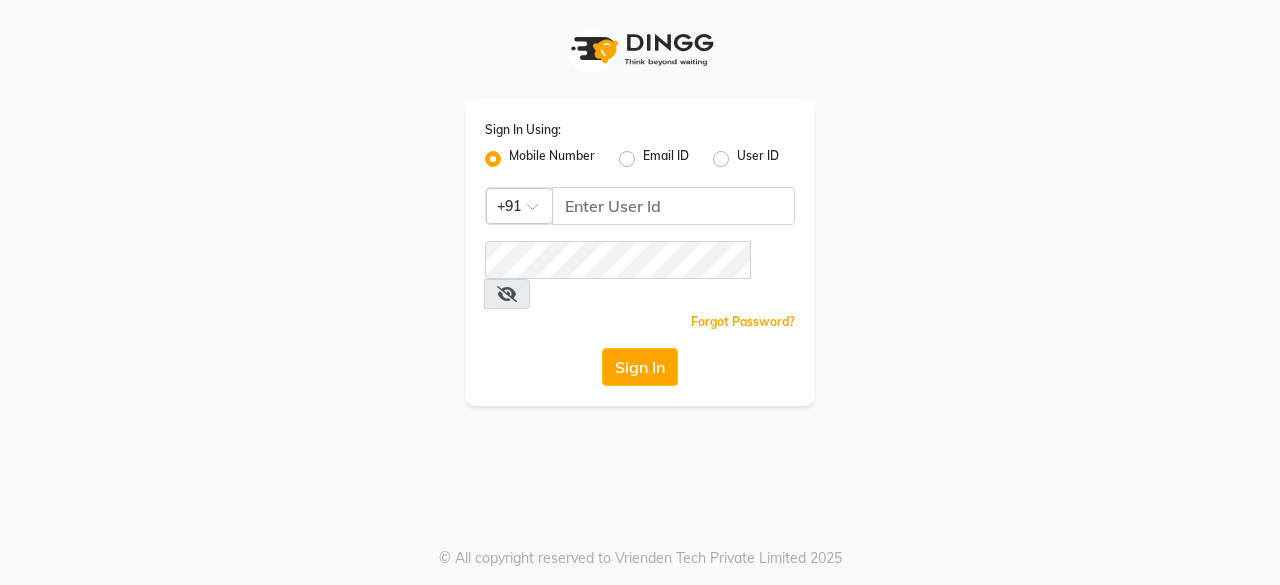 scroll, scrollTop: 0, scrollLeft: 0, axis: both 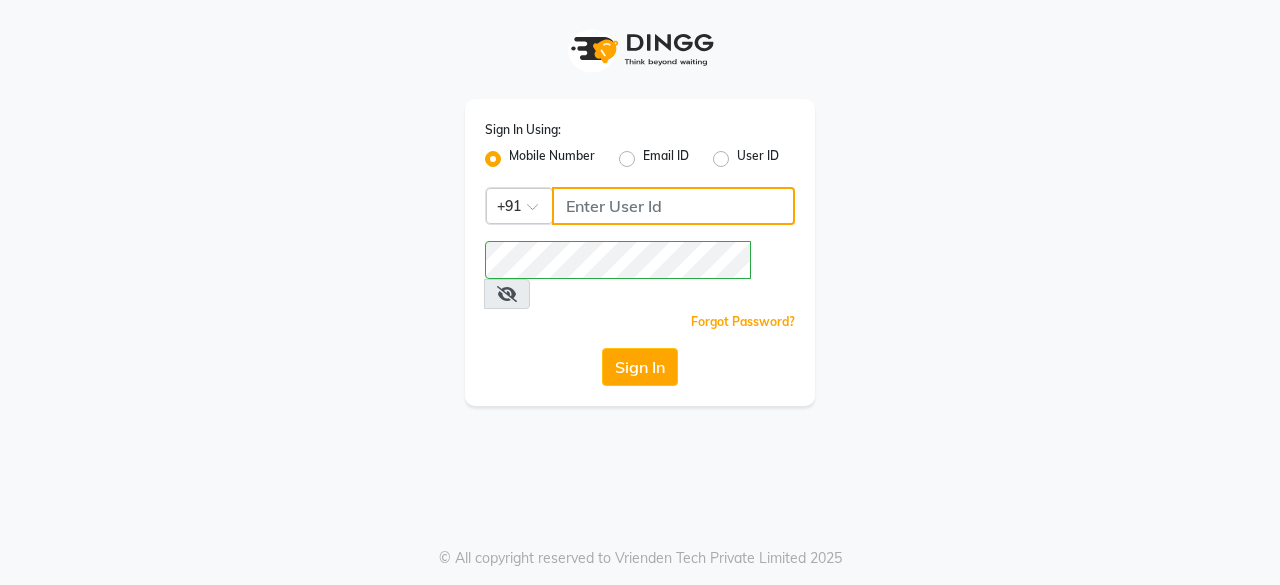 click 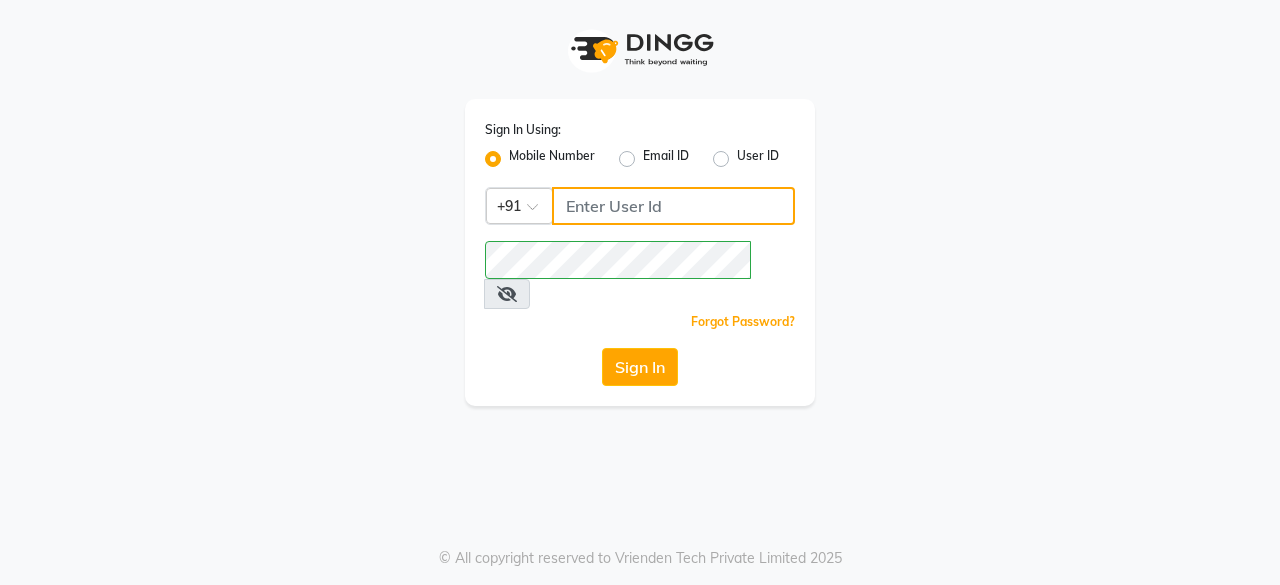 click 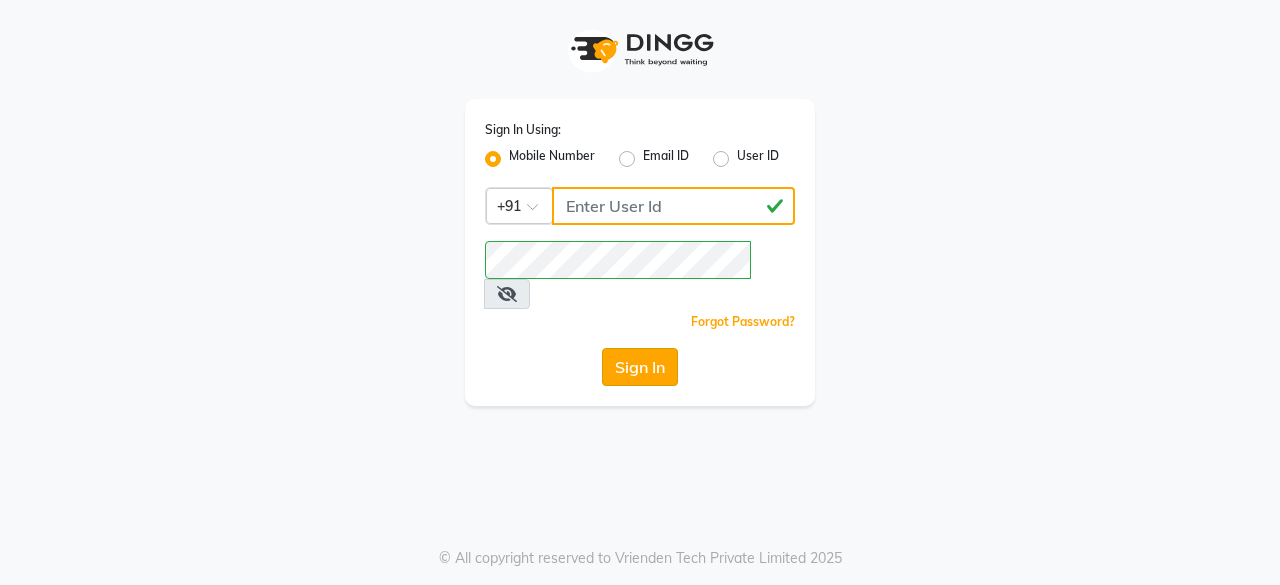 type on "9179902255" 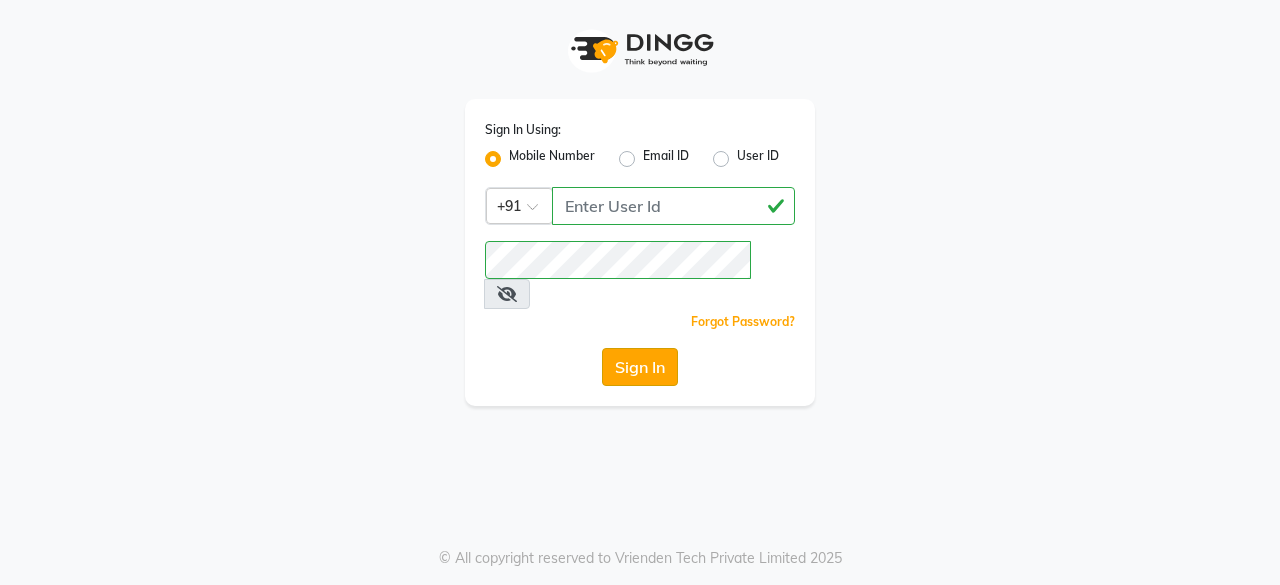 click on "Sign In" 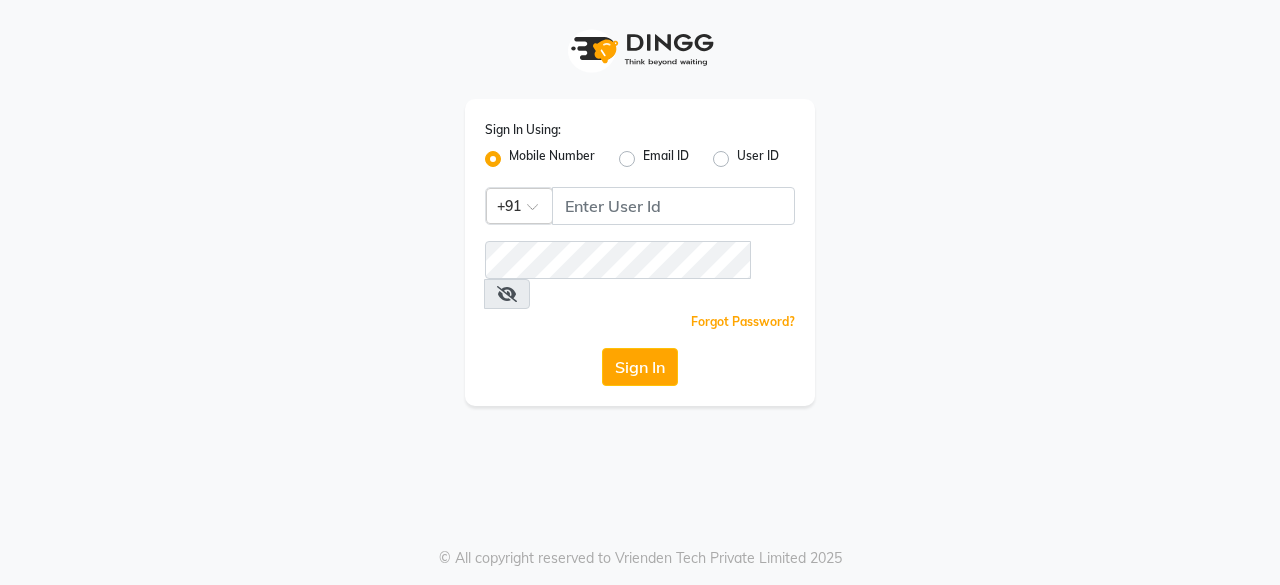 scroll, scrollTop: 0, scrollLeft: 0, axis: both 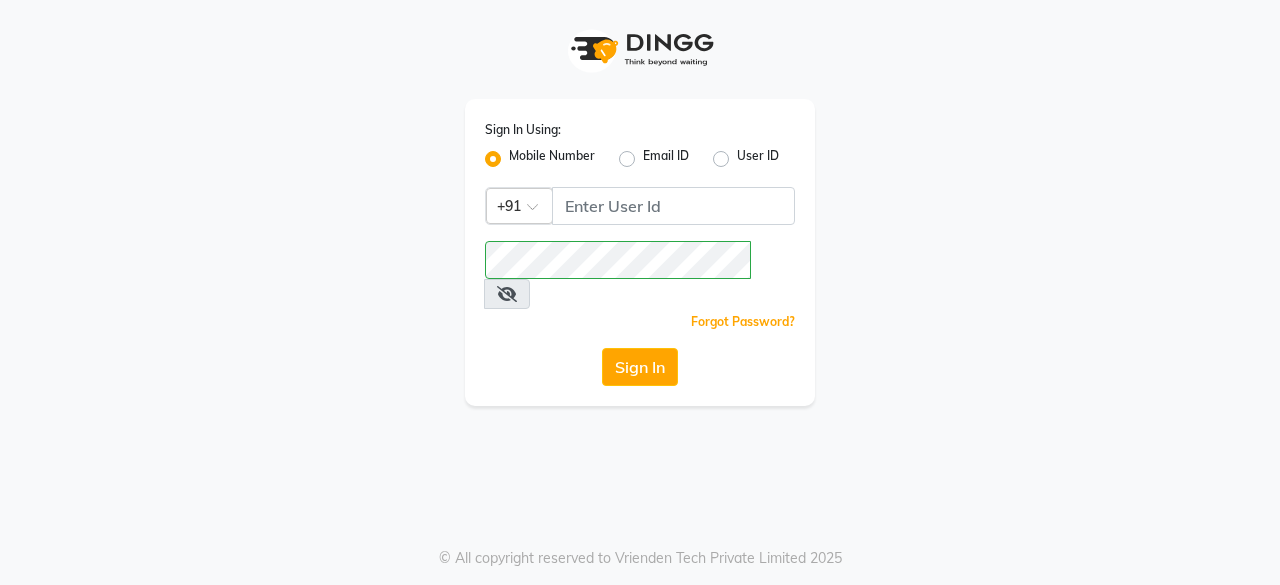 click on "User ID" 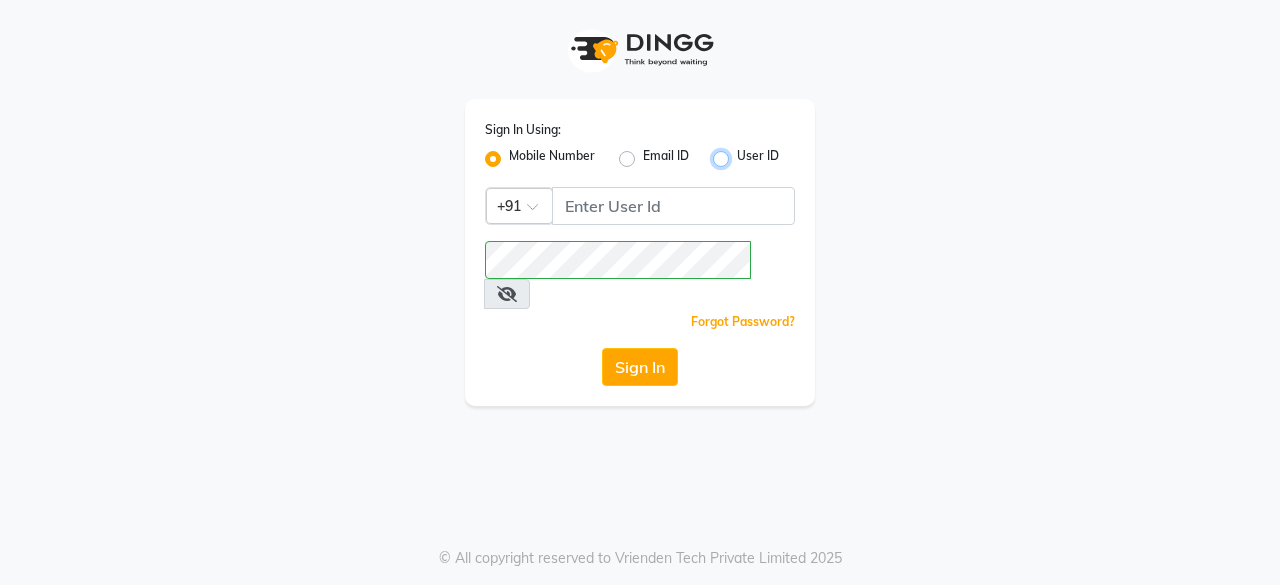 click on "User ID" at bounding box center [743, 153] 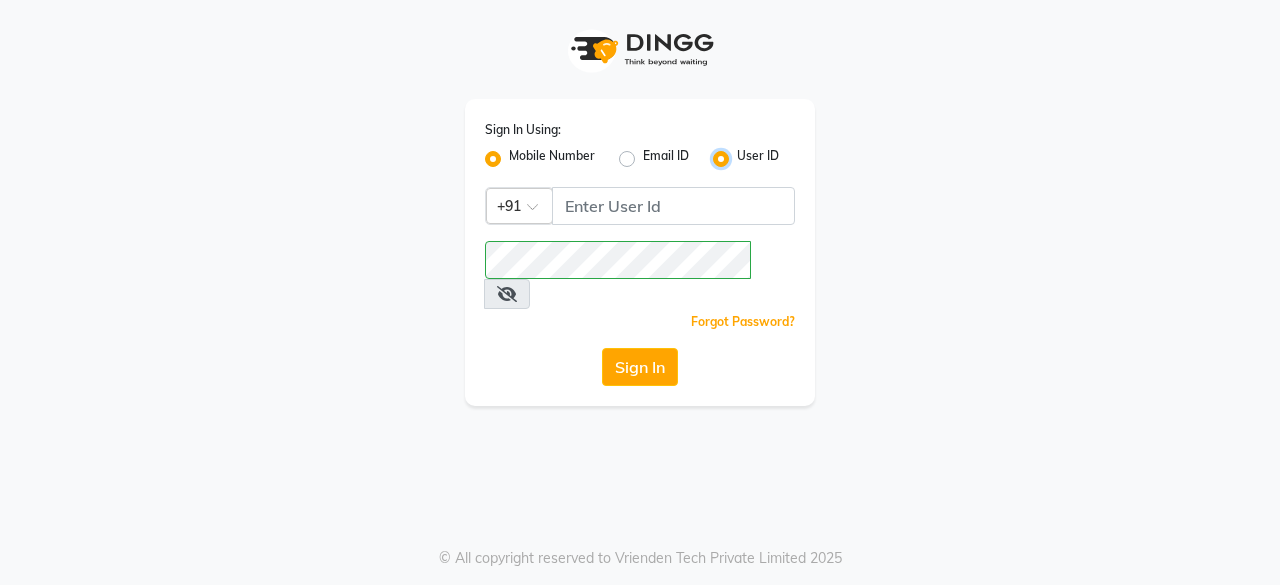 radio on "false" 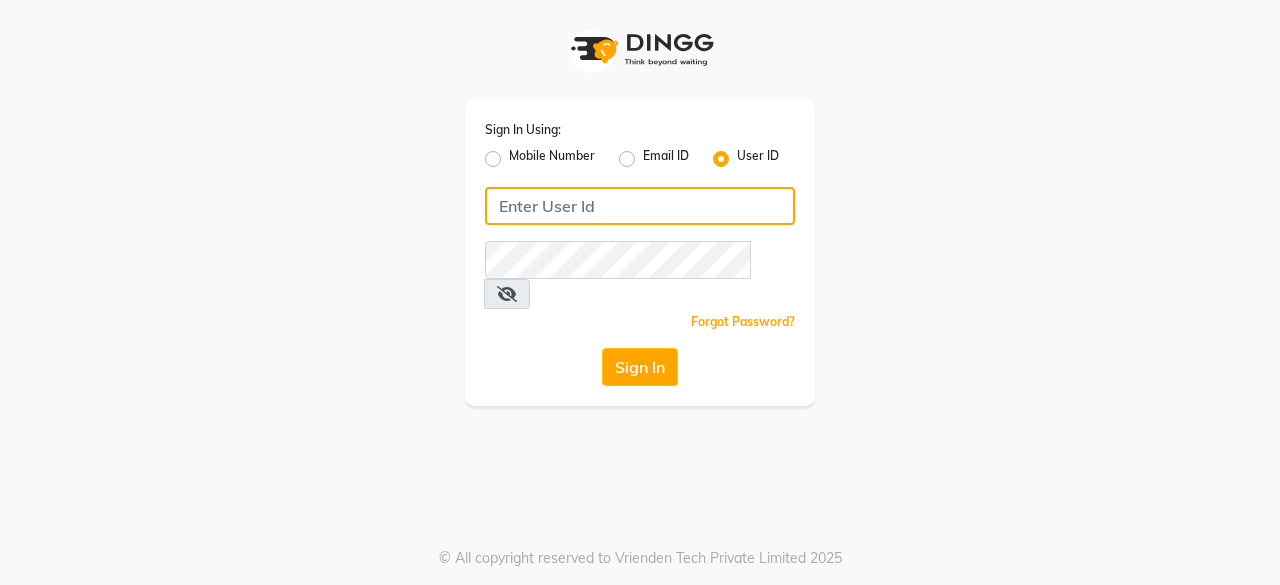 click 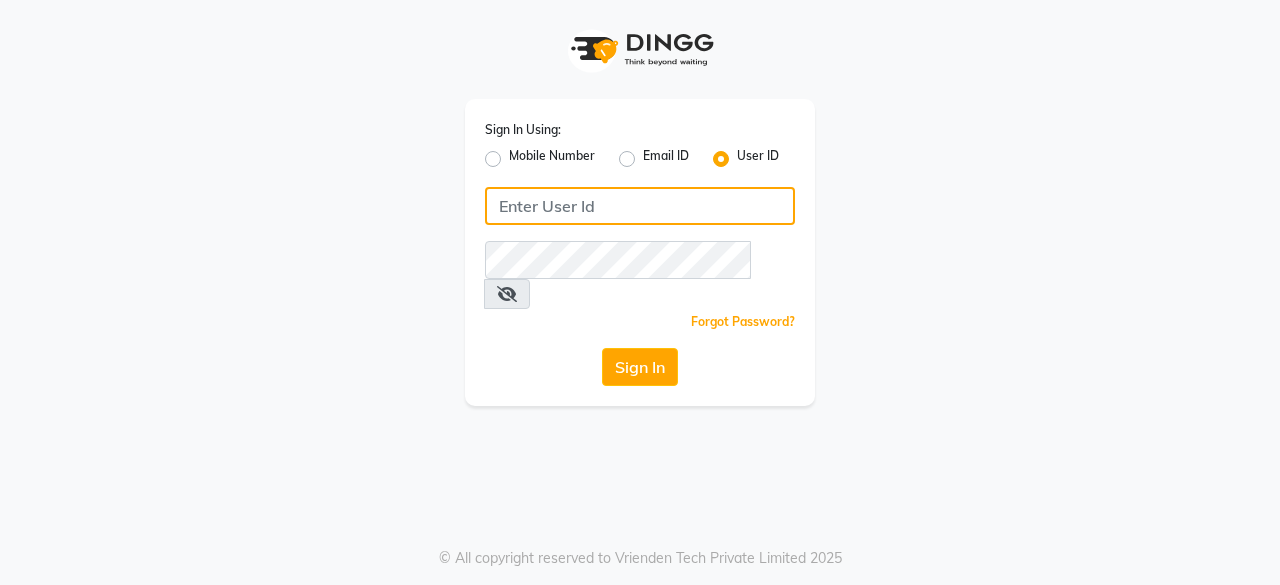 type on "Perfectcare@123" 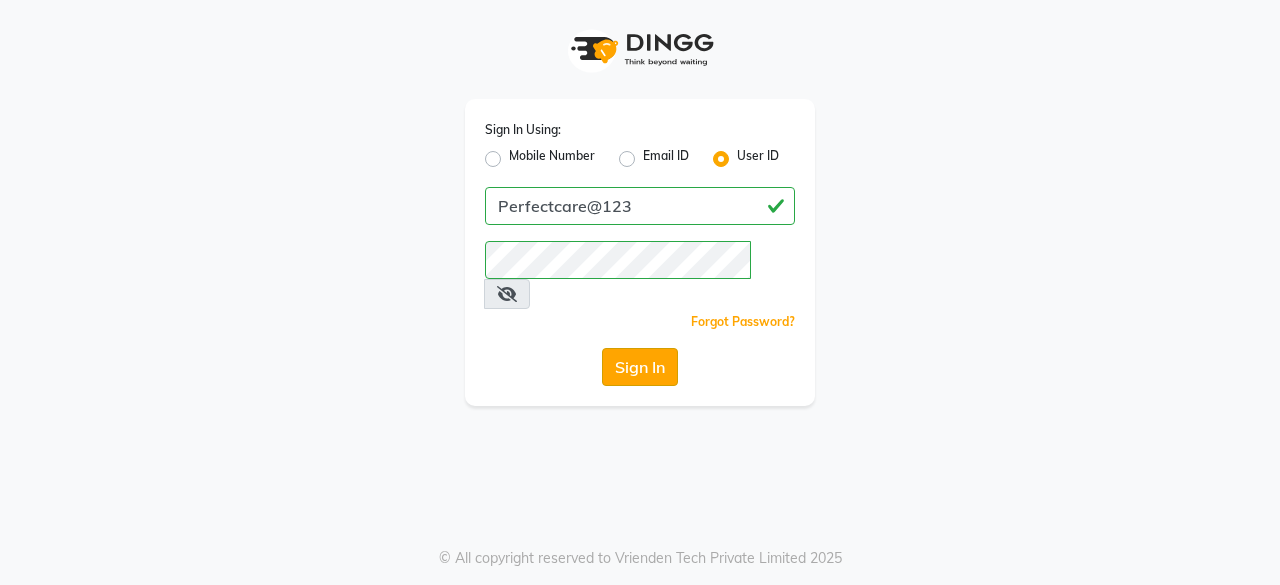 click on "Sign In" 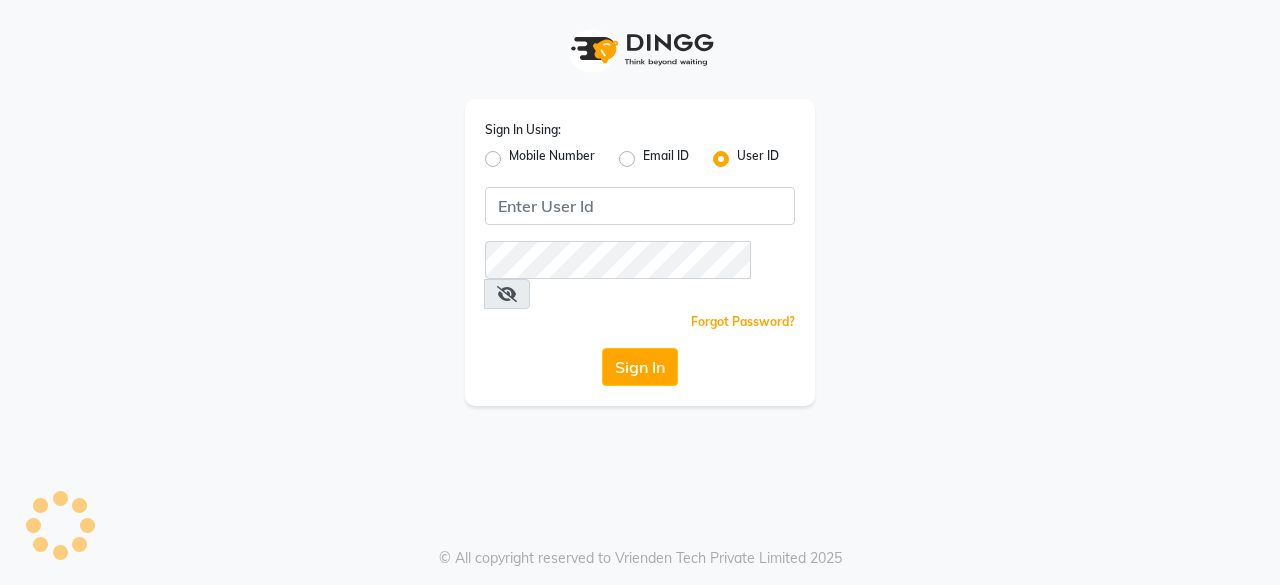 scroll, scrollTop: 0, scrollLeft: 0, axis: both 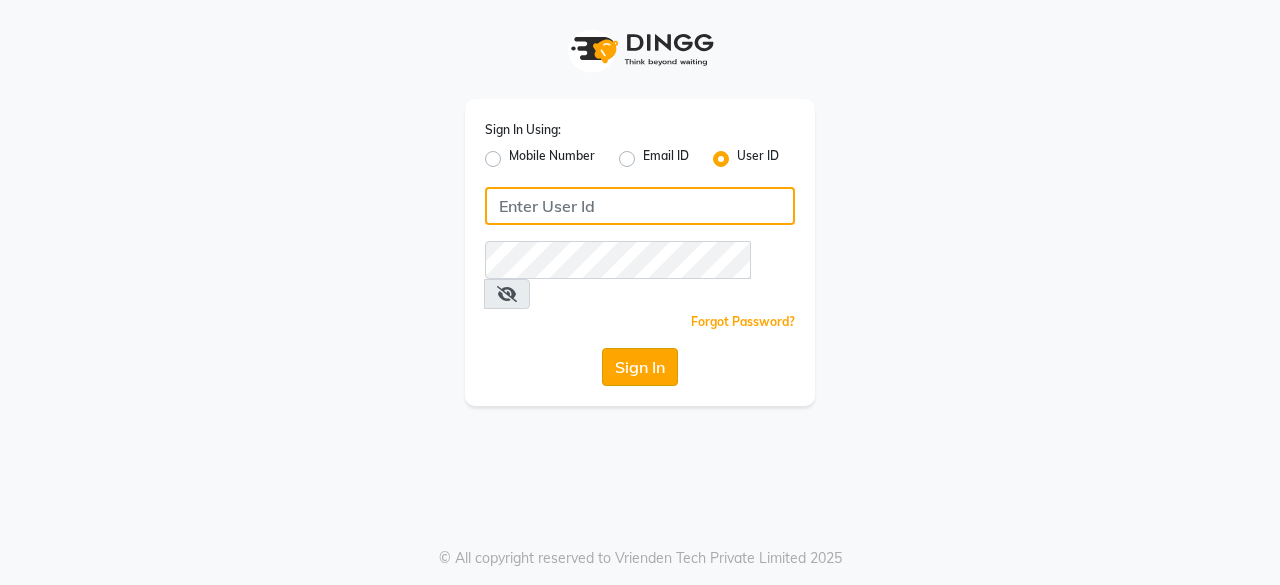 type on "Perfectcare@123" 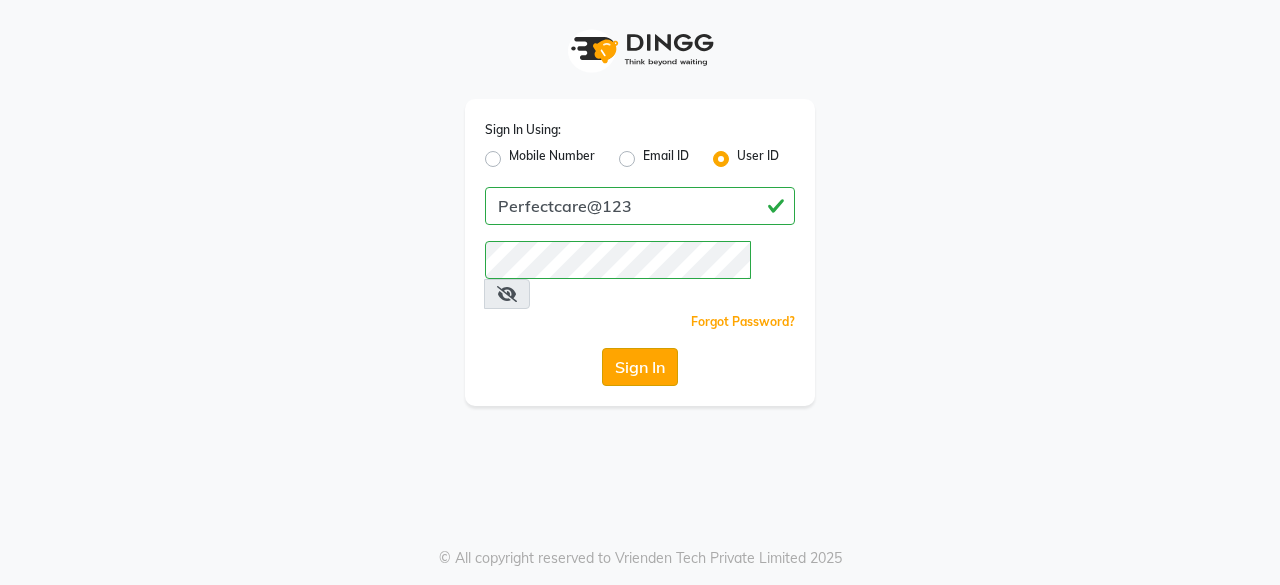 click on "Sign In" 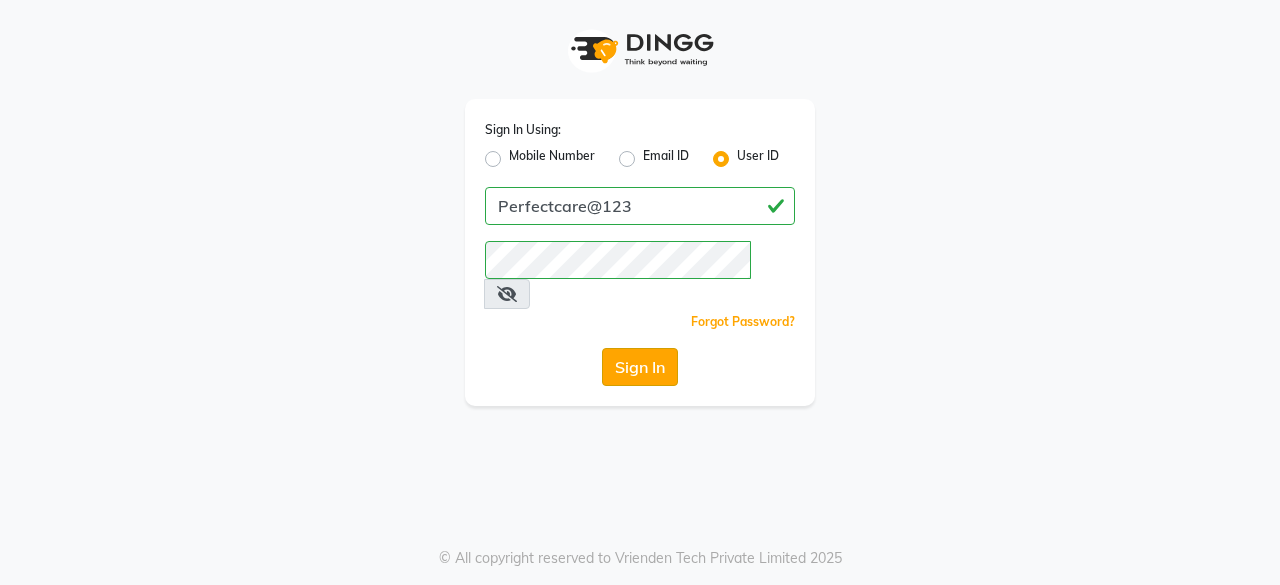 click on "Sign In" 